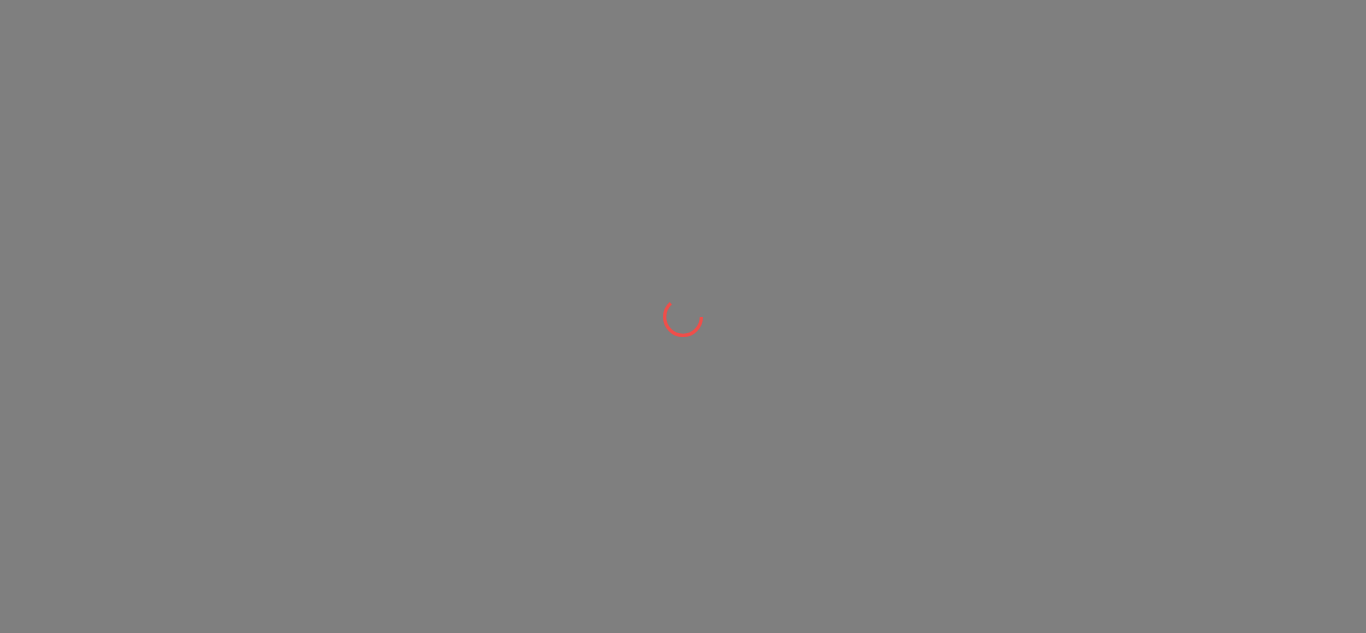 scroll, scrollTop: 0, scrollLeft: 0, axis: both 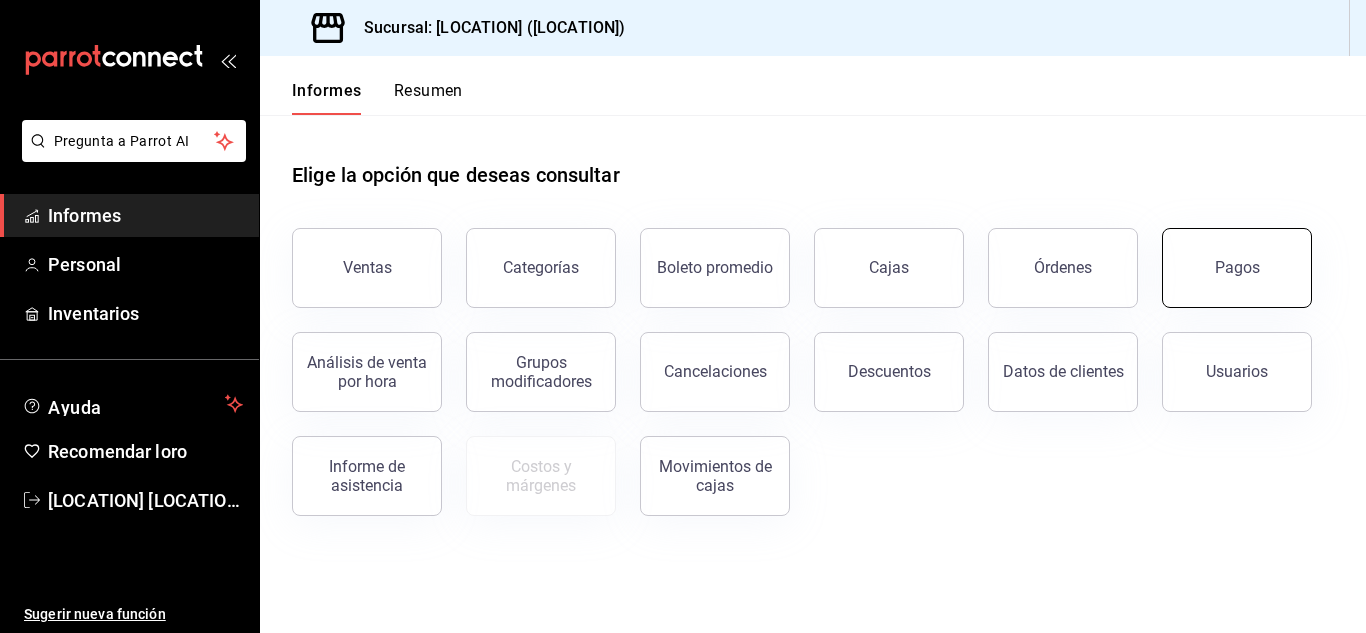 click on "Pagos" at bounding box center [1237, 268] 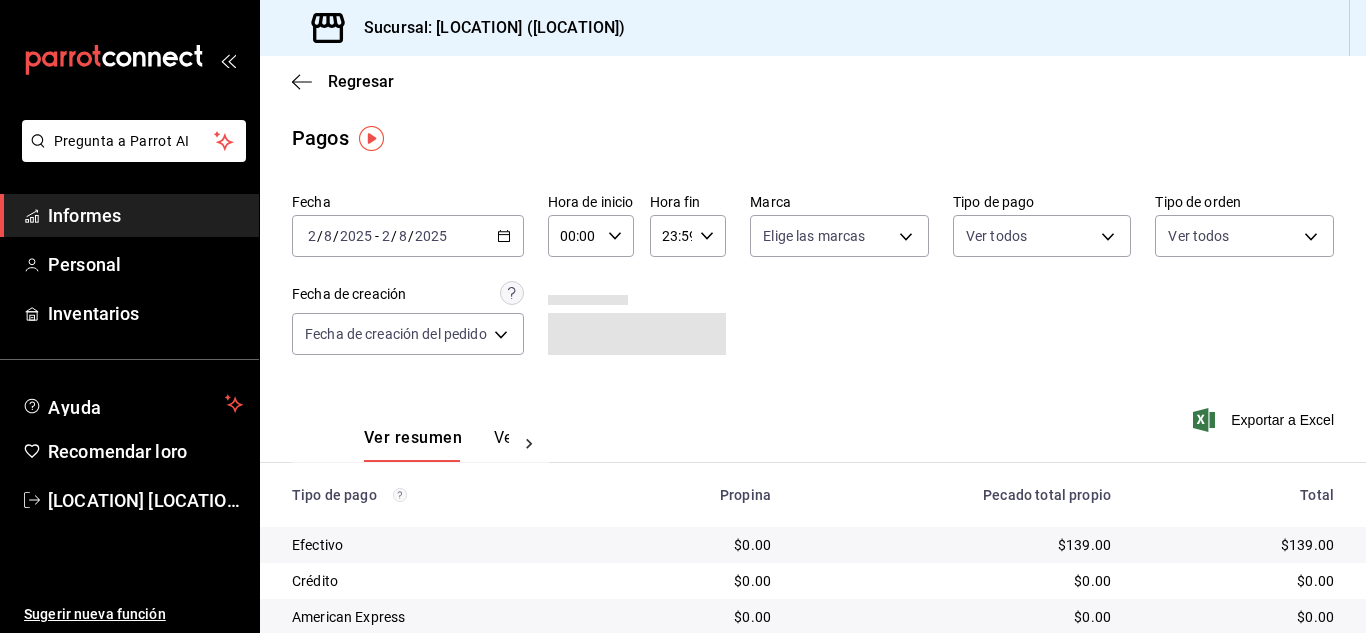 click 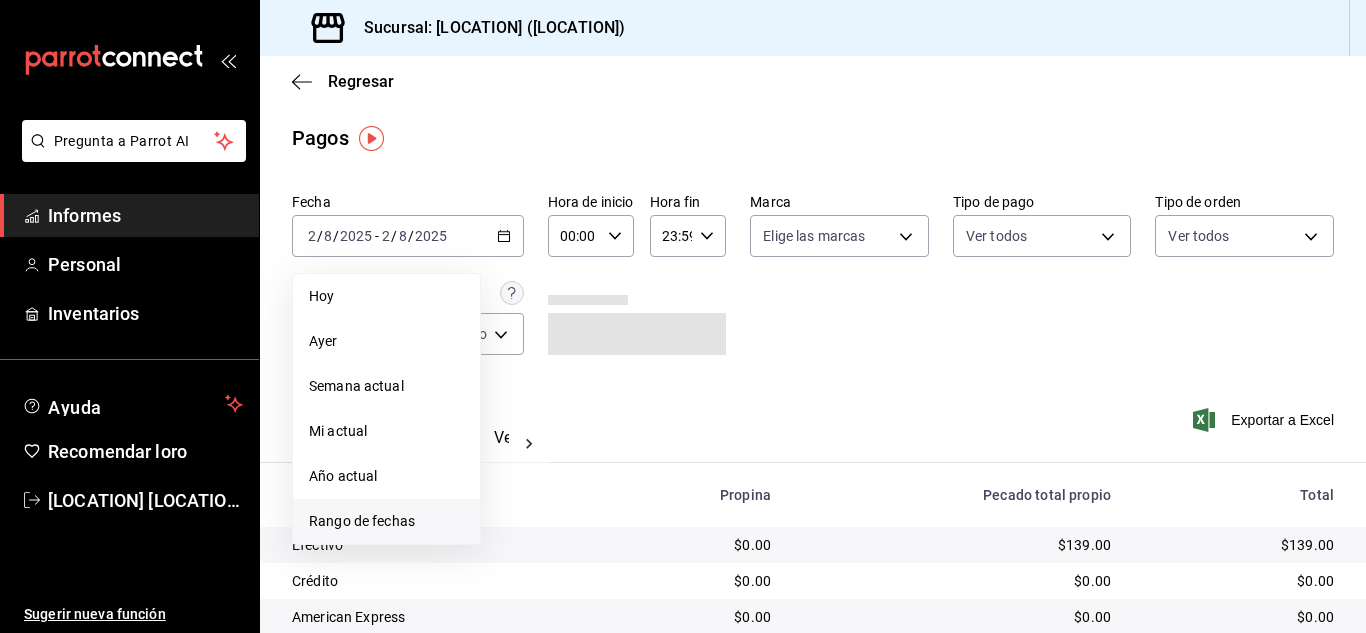 click on "Rango de fechas" at bounding box center [362, 521] 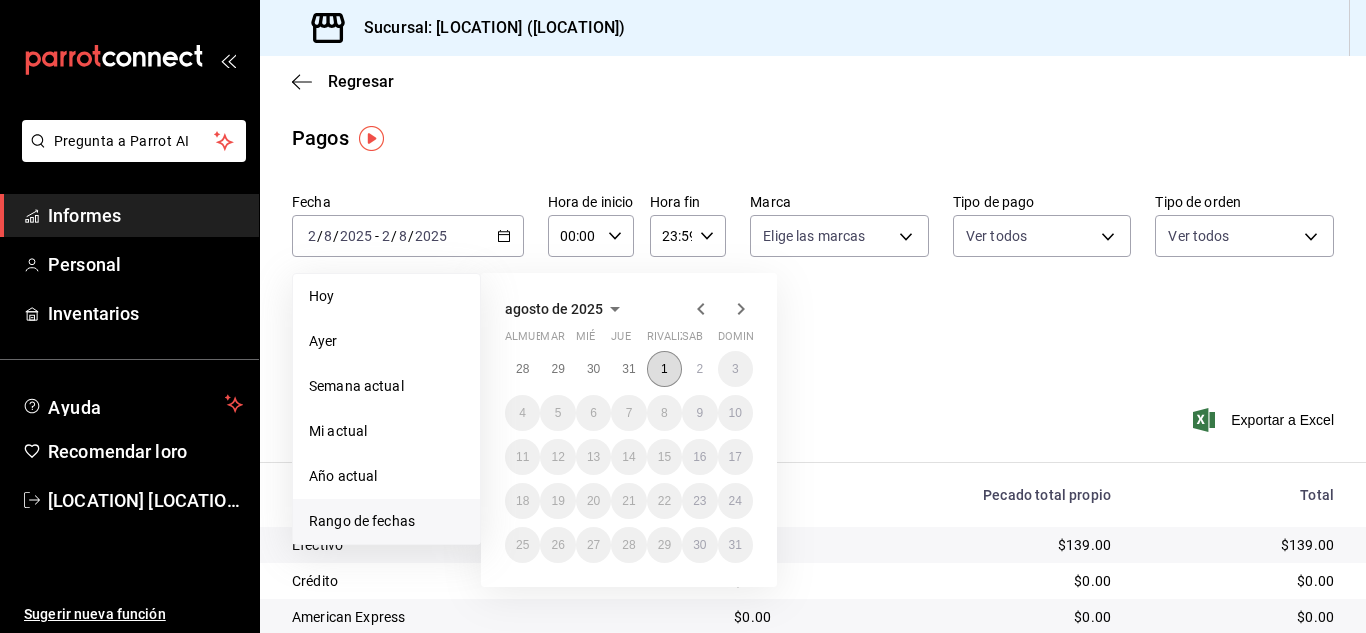 click on "1" at bounding box center [664, 369] 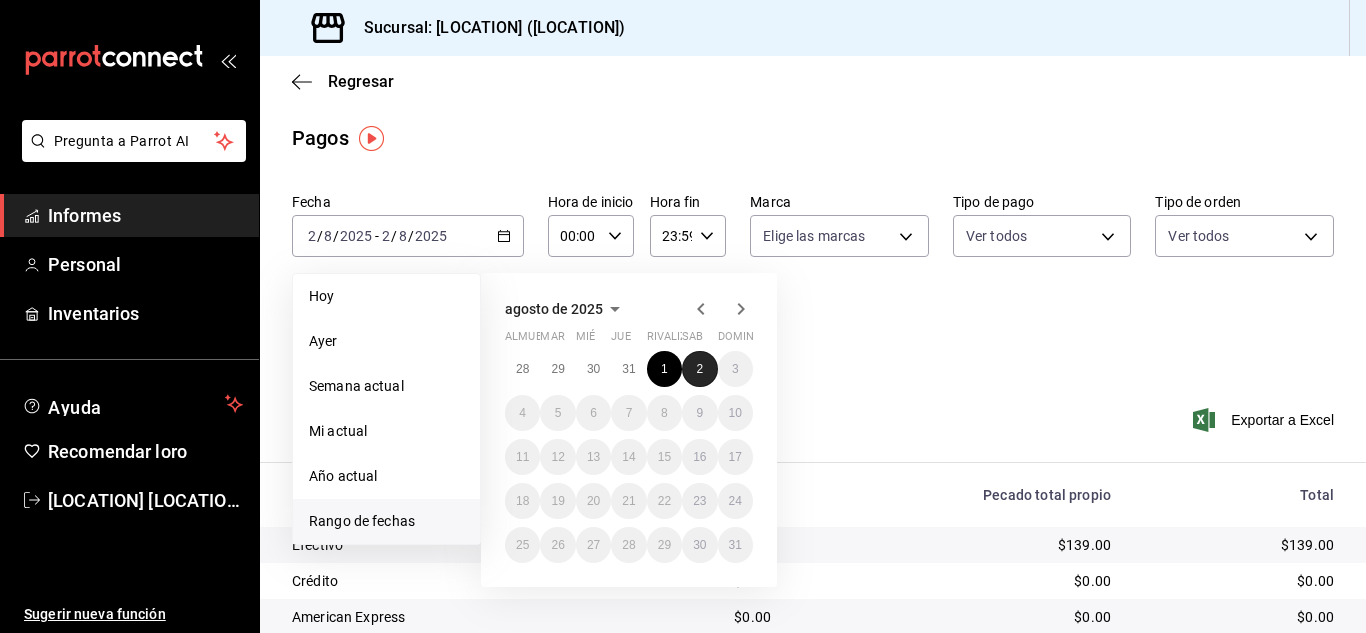 click on "2" at bounding box center [699, 369] 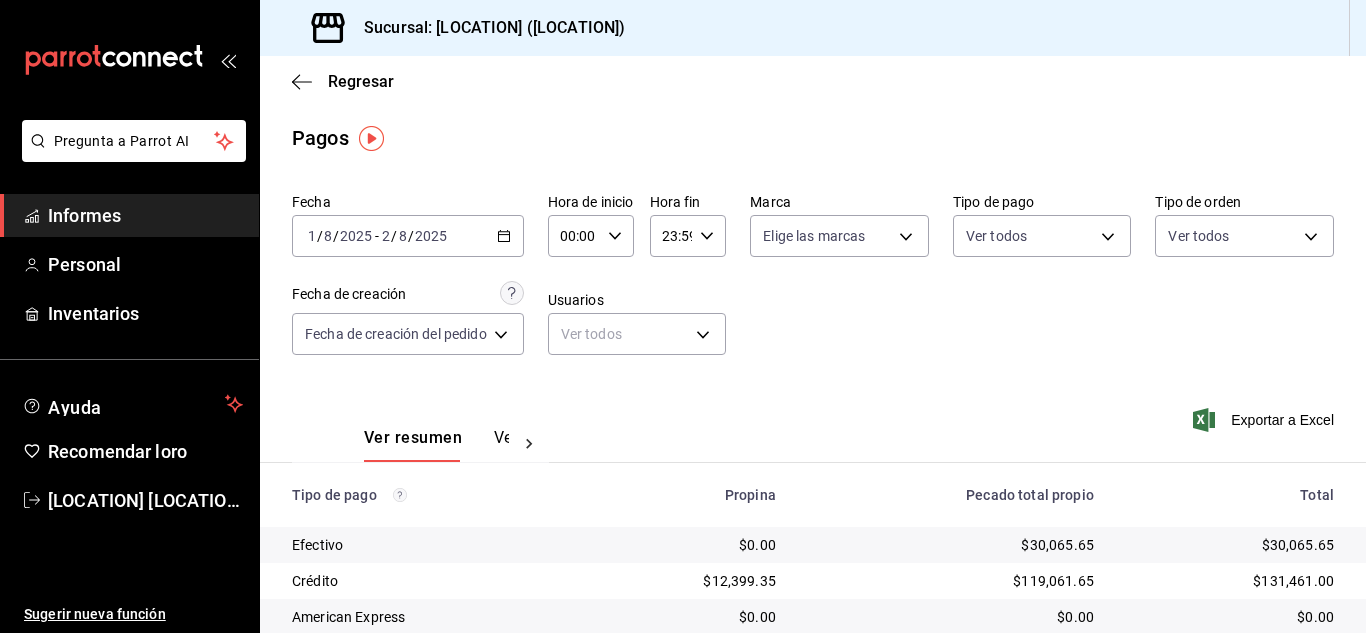 click 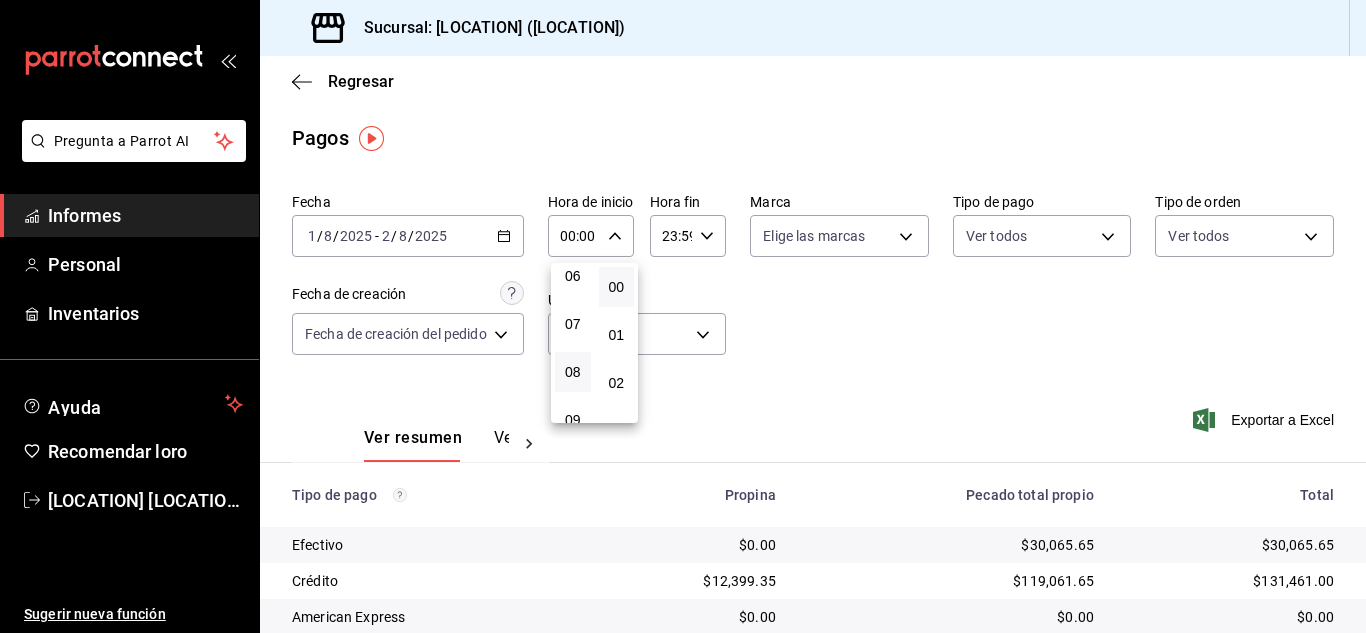 scroll, scrollTop: 300, scrollLeft: 0, axis: vertical 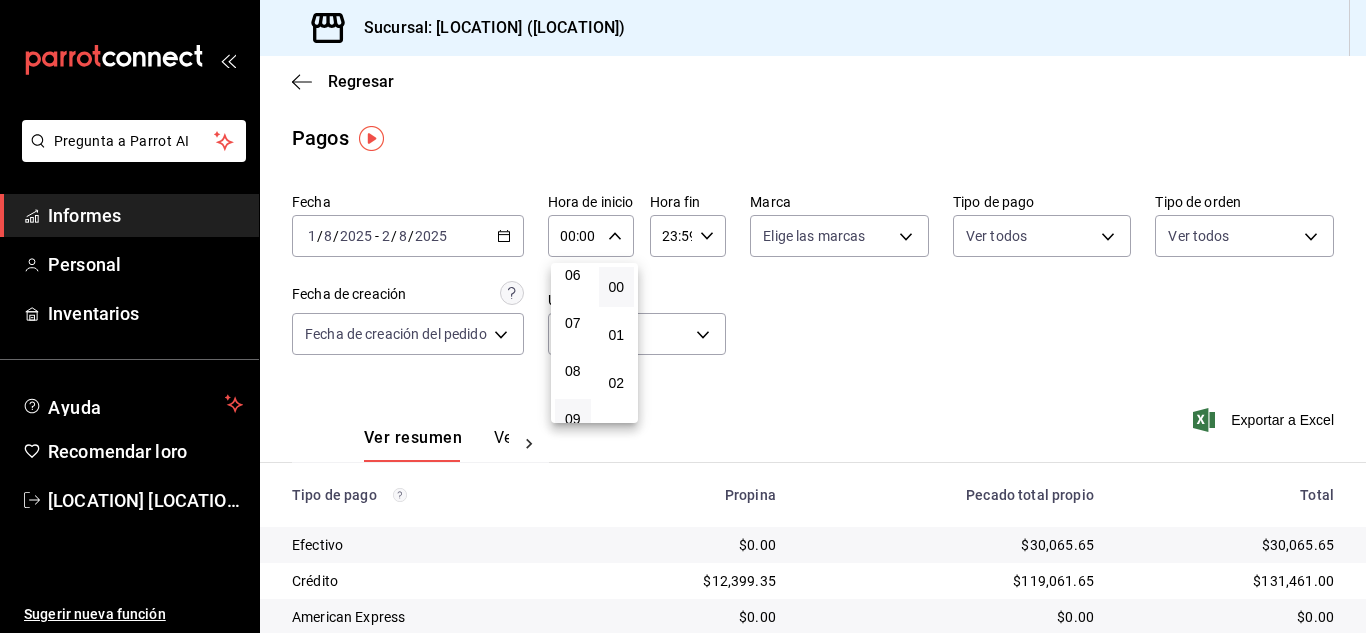 click on "09" at bounding box center (573, 419) 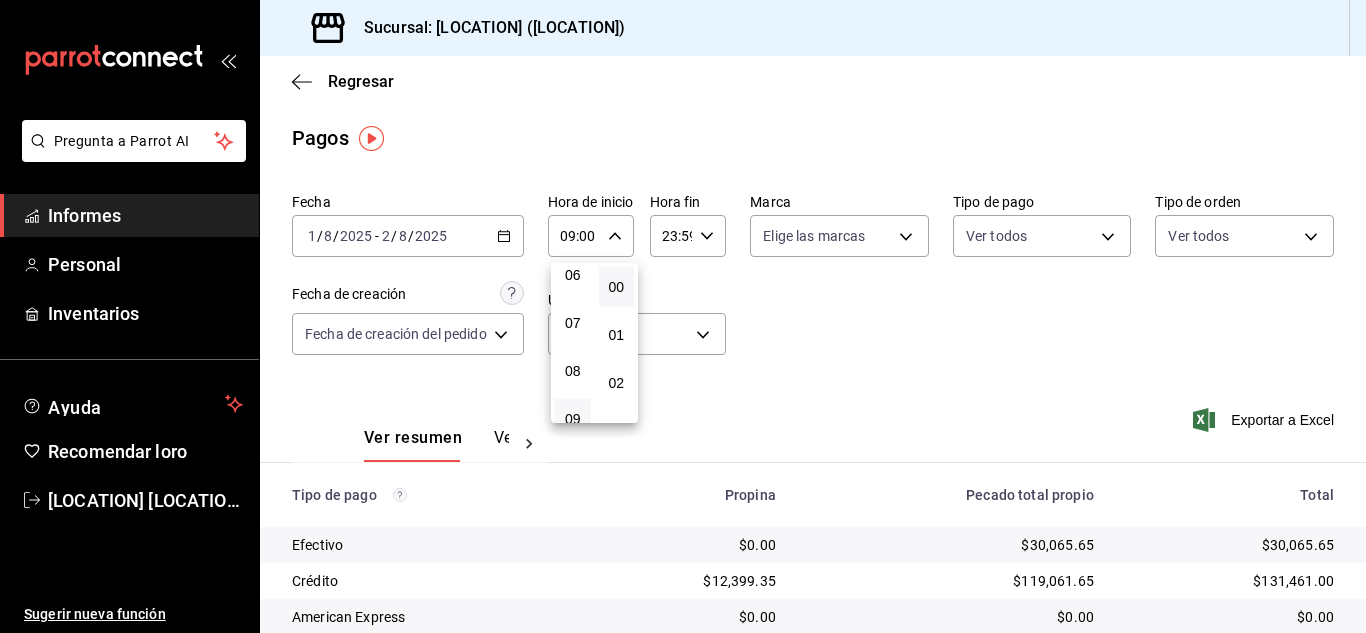 click at bounding box center (683, 316) 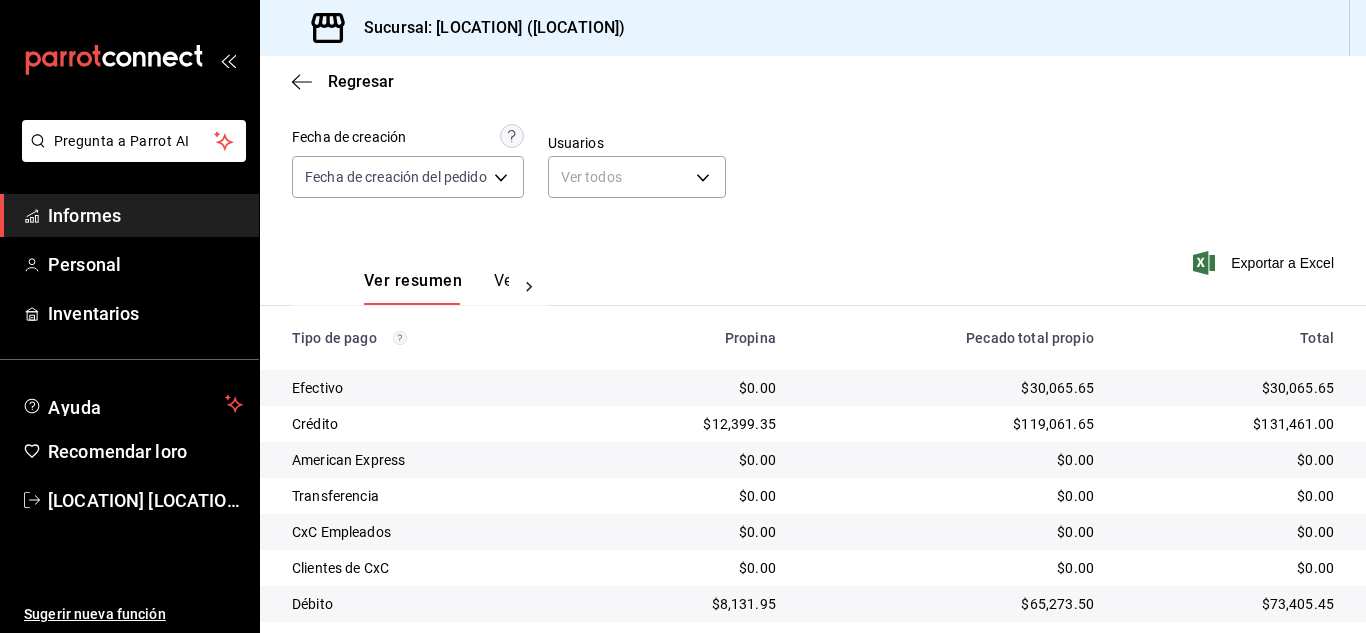 scroll, scrollTop: 287, scrollLeft: 0, axis: vertical 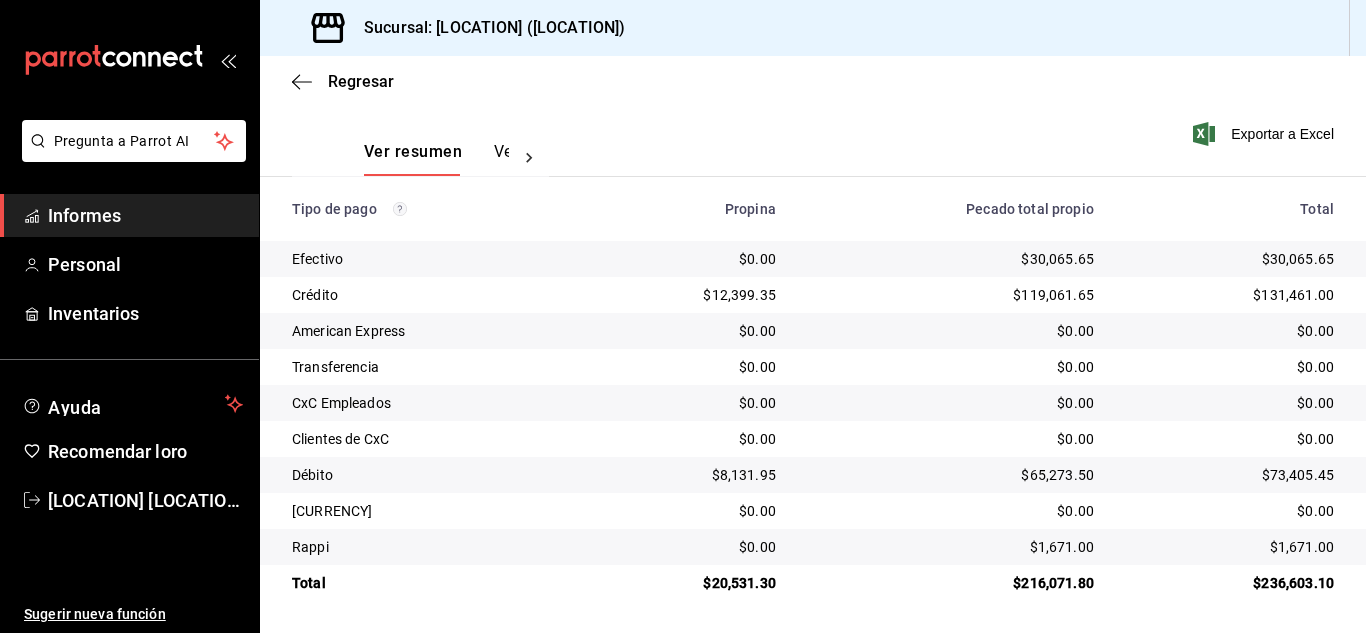 type 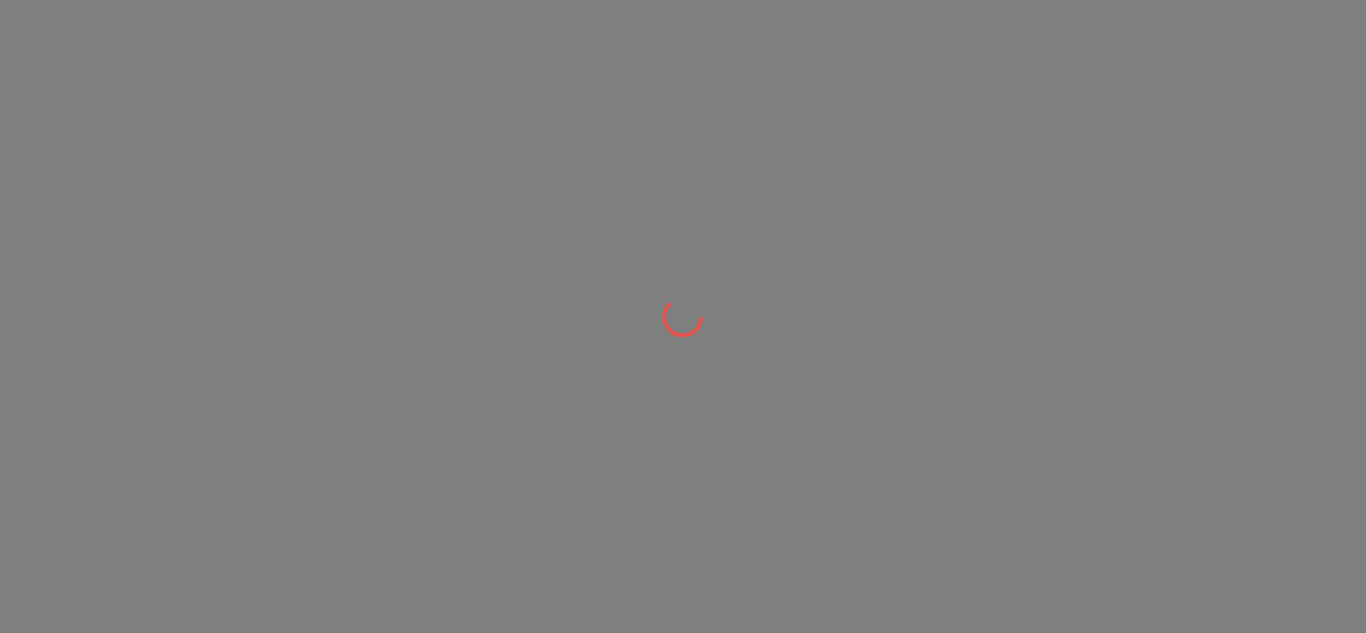 scroll, scrollTop: 0, scrollLeft: 0, axis: both 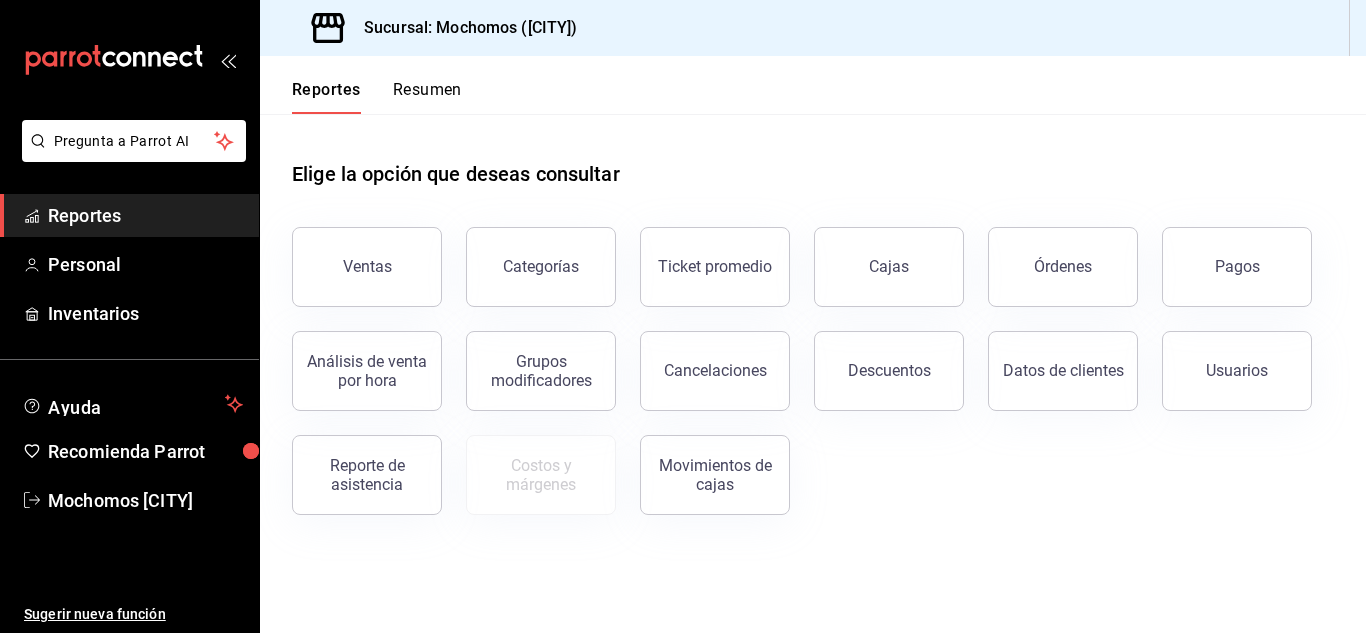 click on "Reportes" at bounding box center [145, 215] 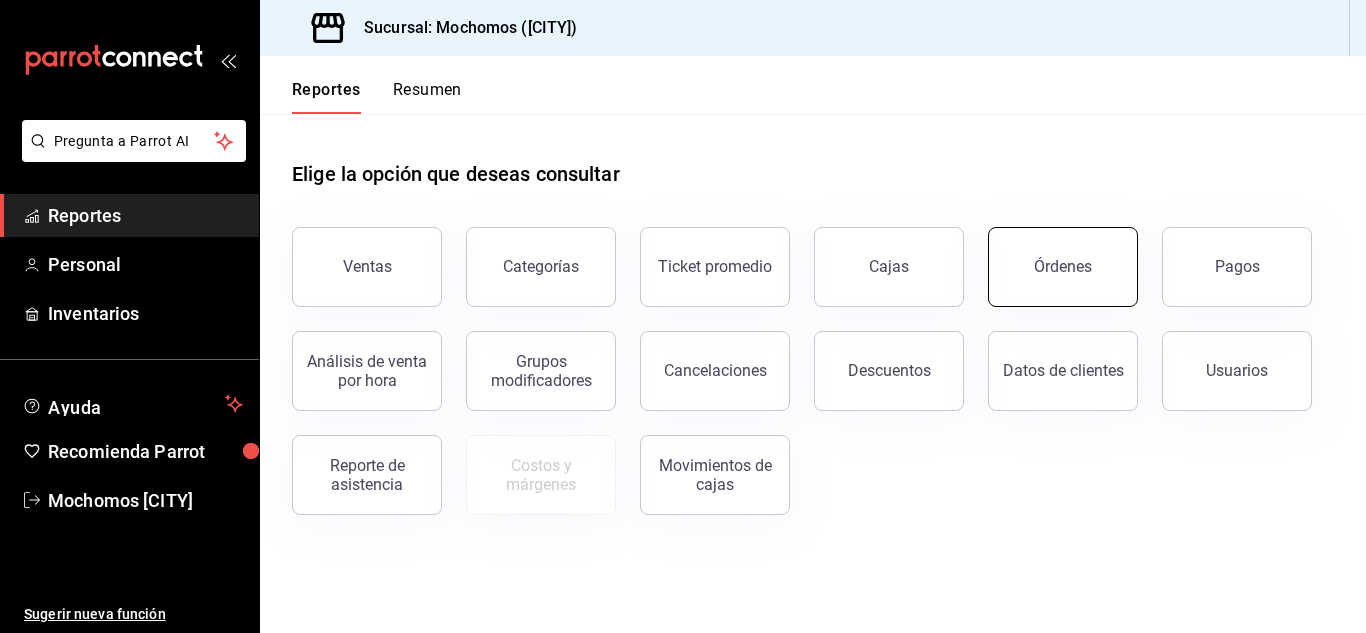 click on "Órdenes" at bounding box center (1063, 267) 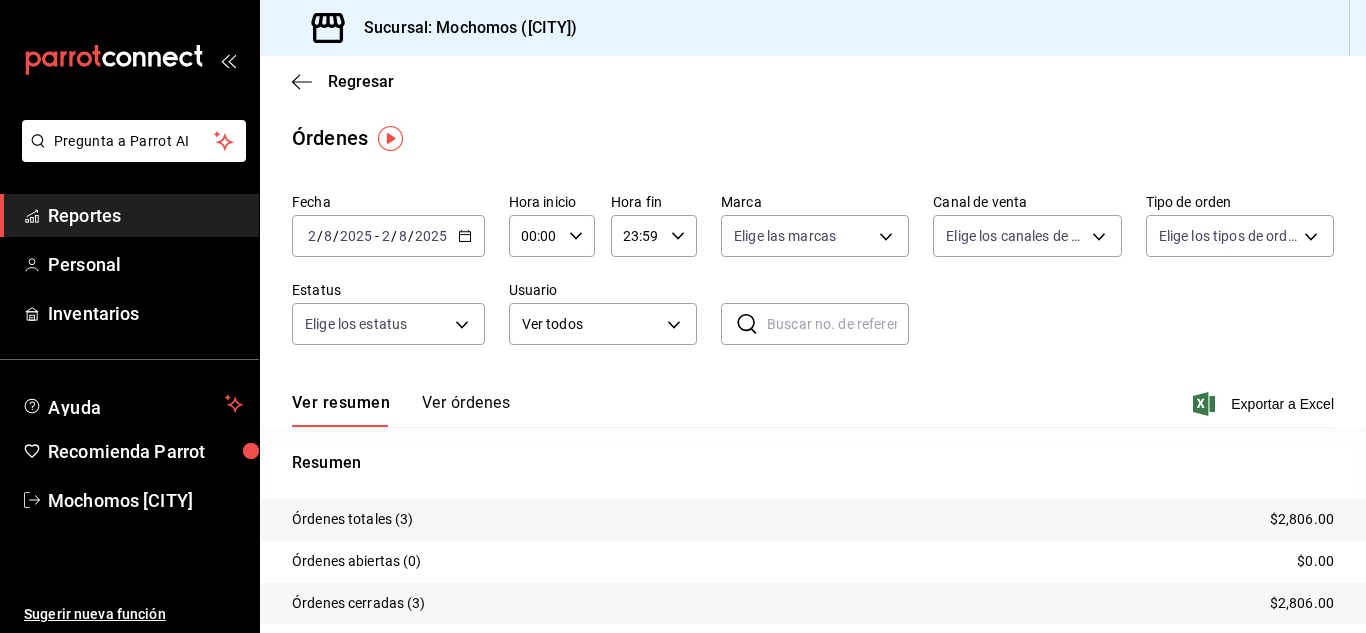 click 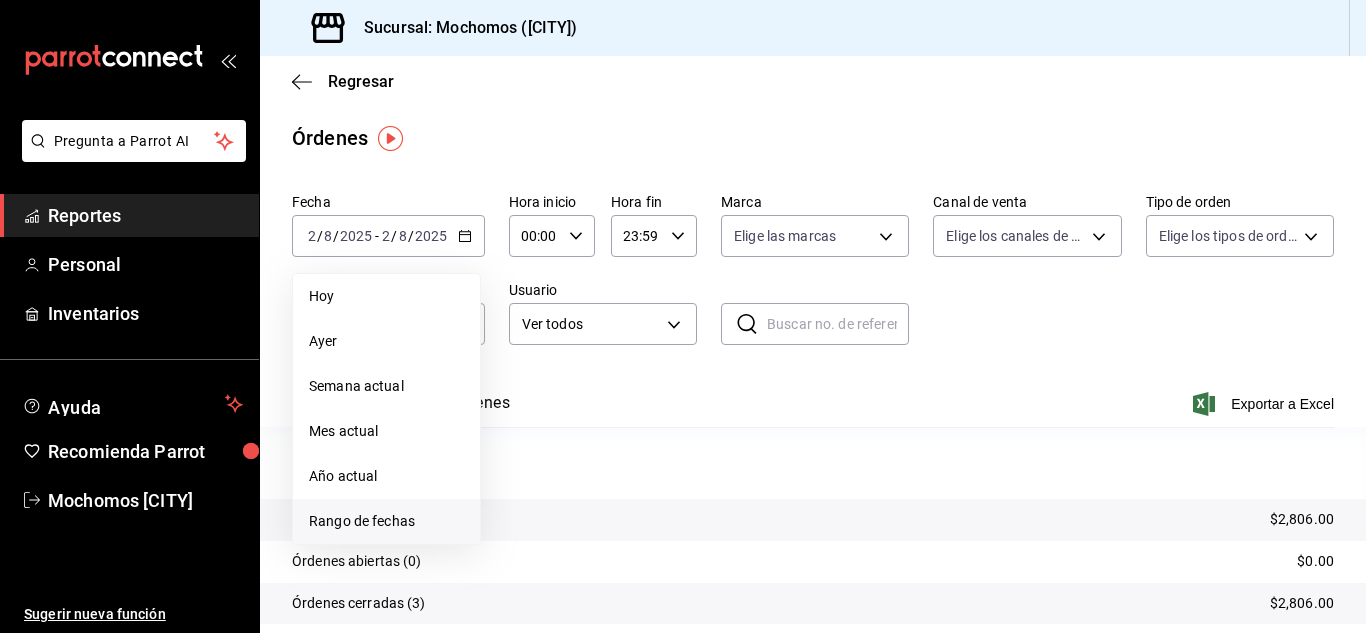click on "Rango de fechas" at bounding box center [386, 521] 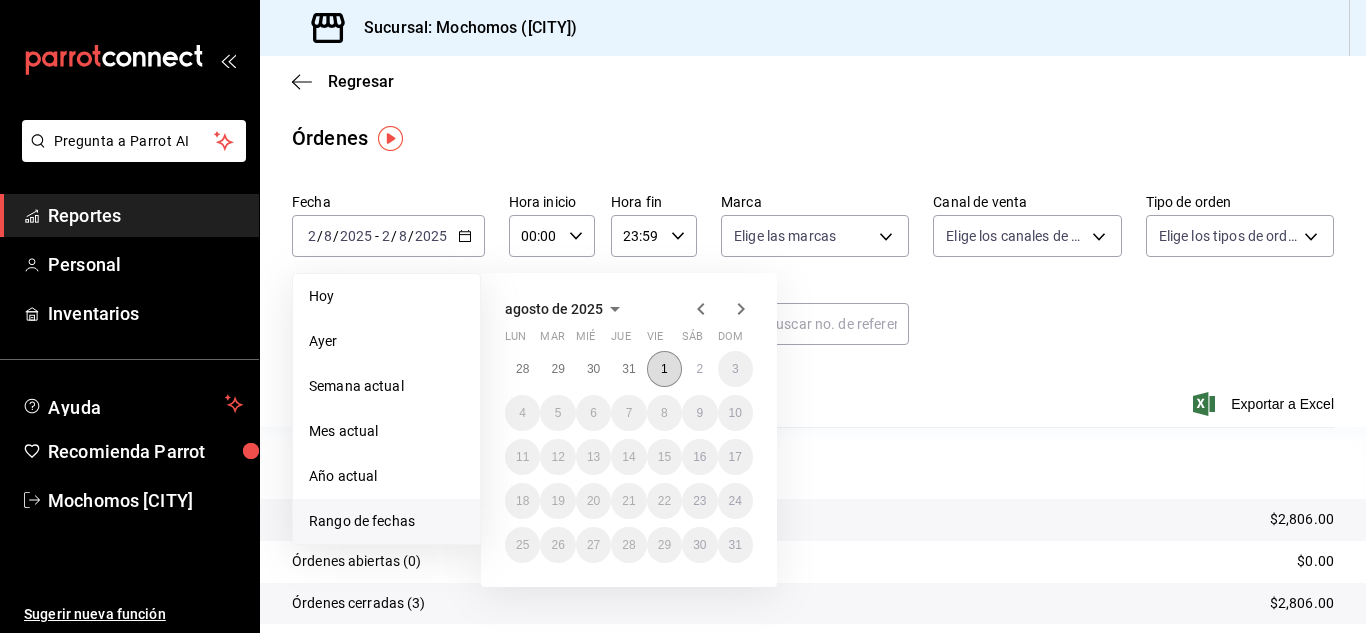click on "1" at bounding box center [664, 369] 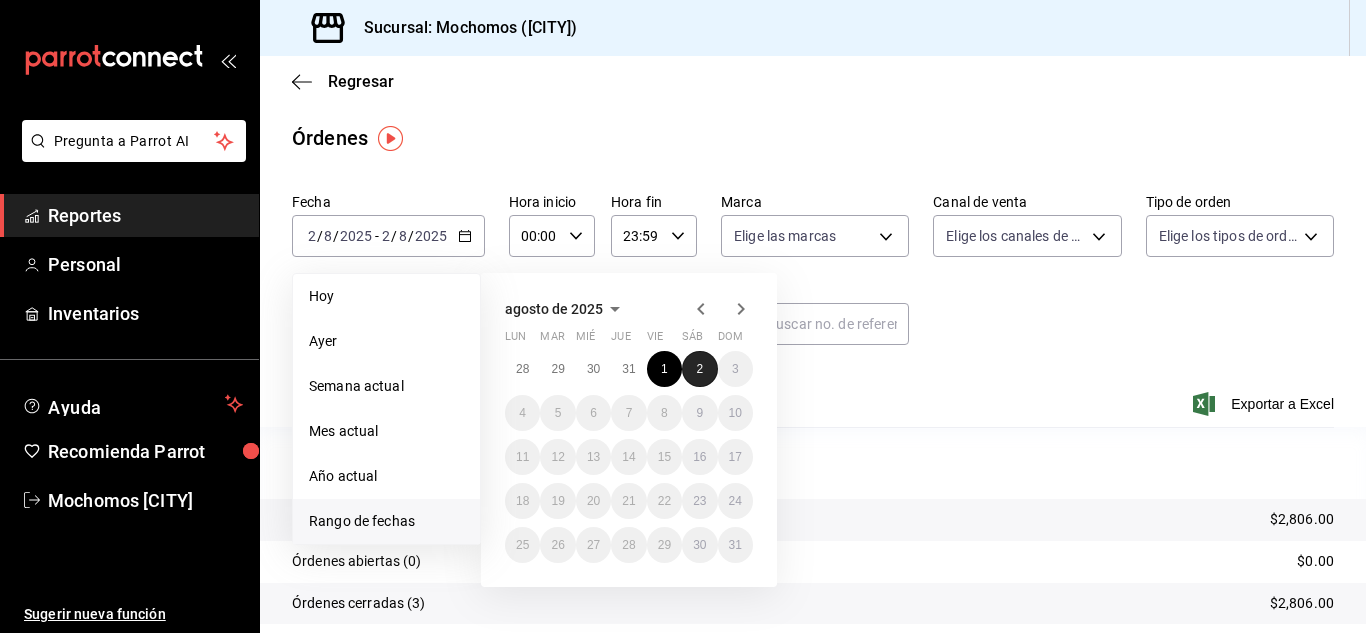 click on "2" at bounding box center [699, 369] 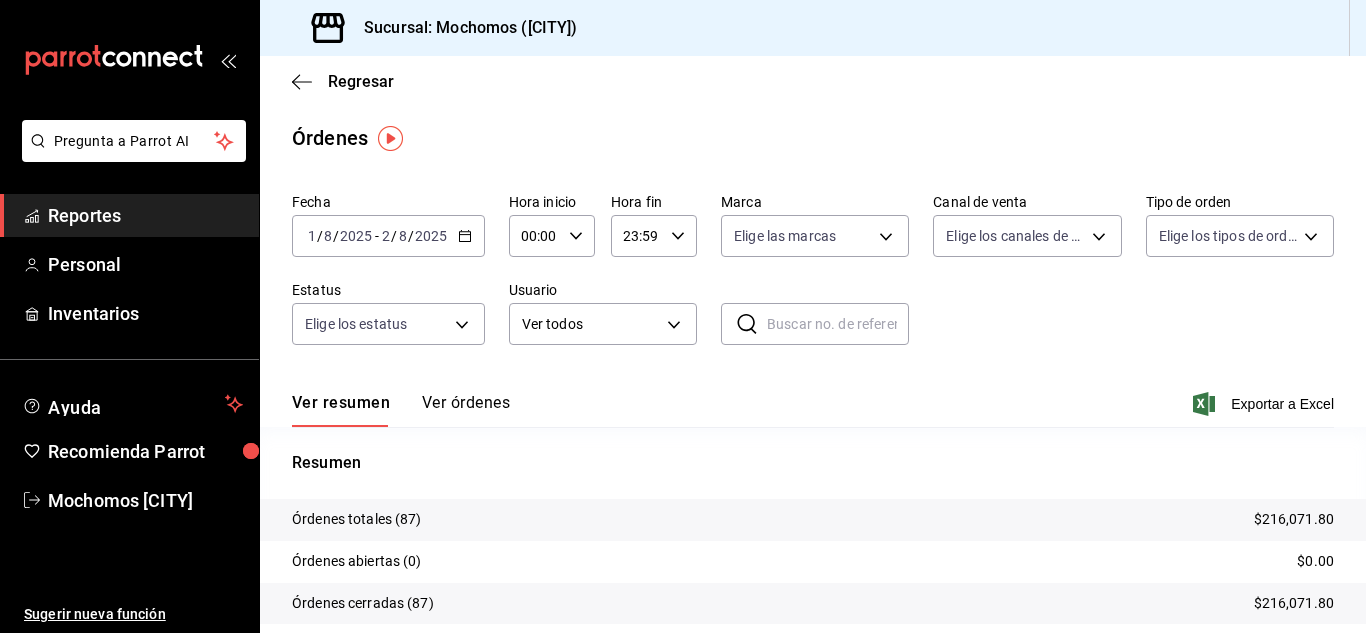 click 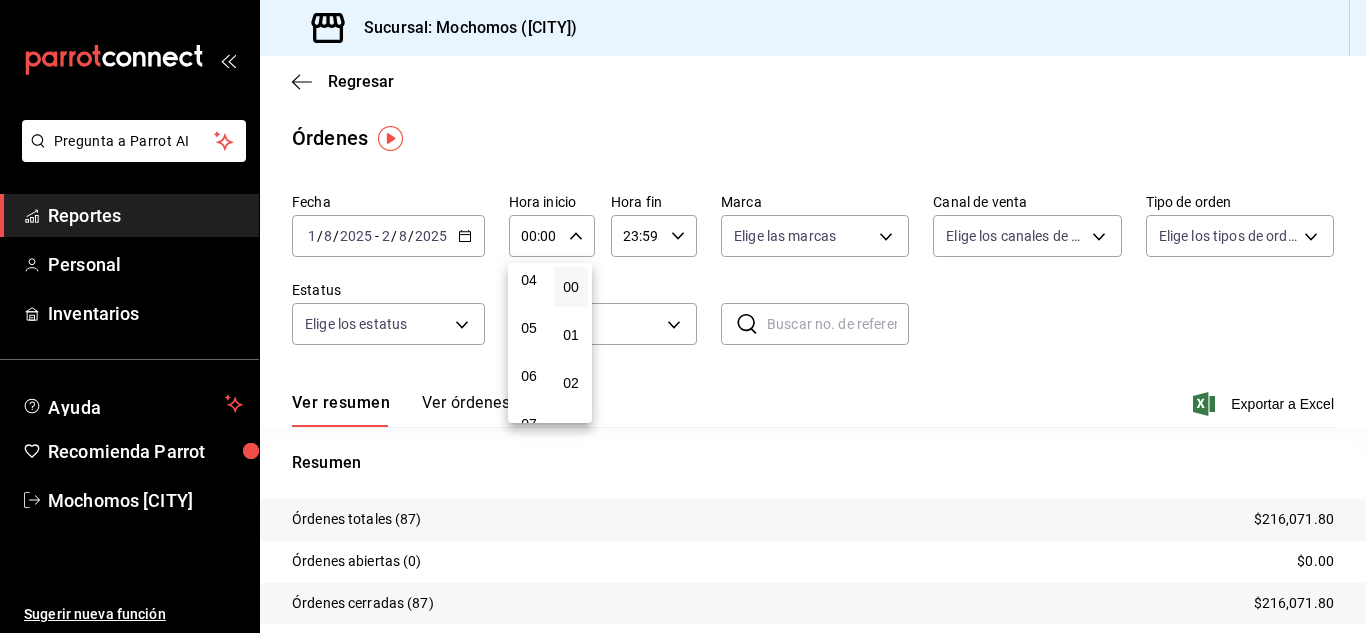 scroll, scrollTop: 200, scrollLeft: 0, axis: vertical 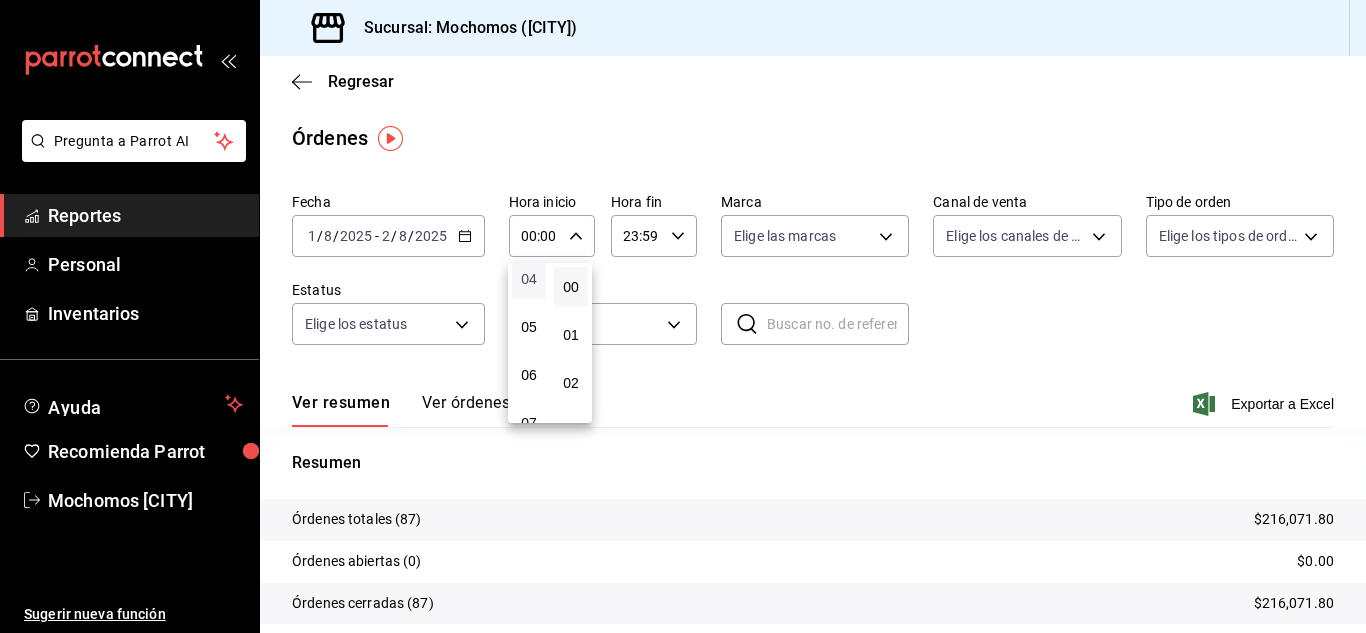 click on "04" at bounding box center [529, 279] 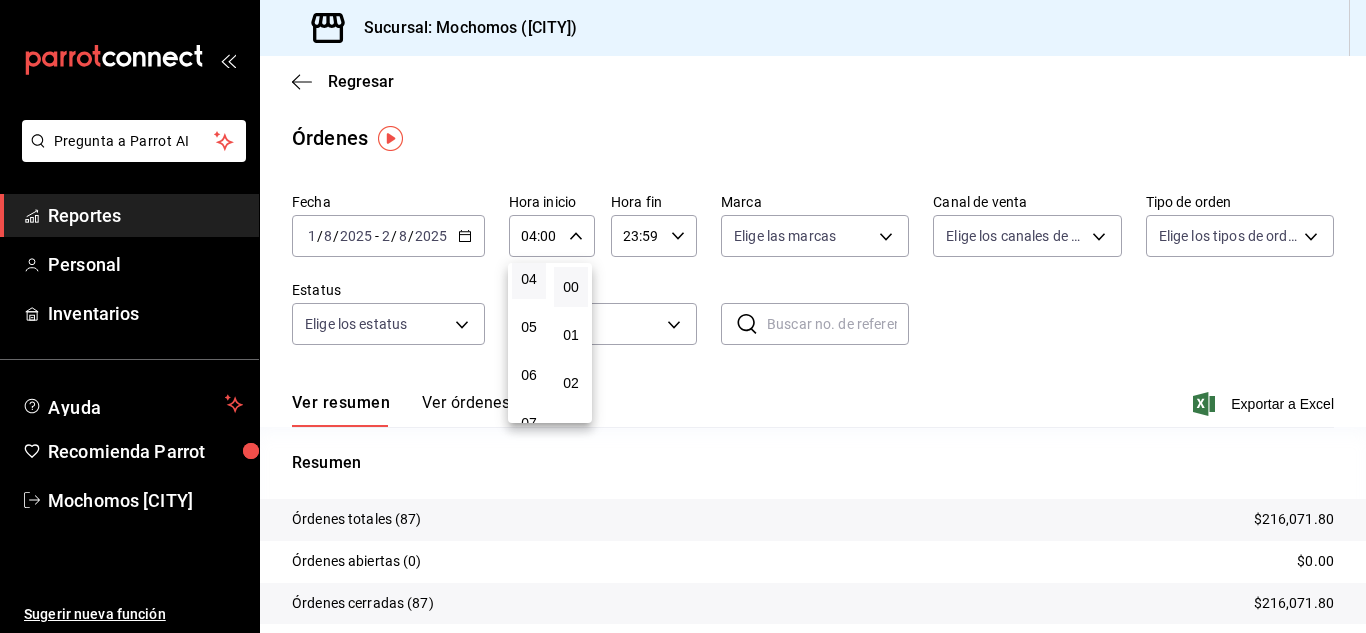 click at bounding box center (683, 316) 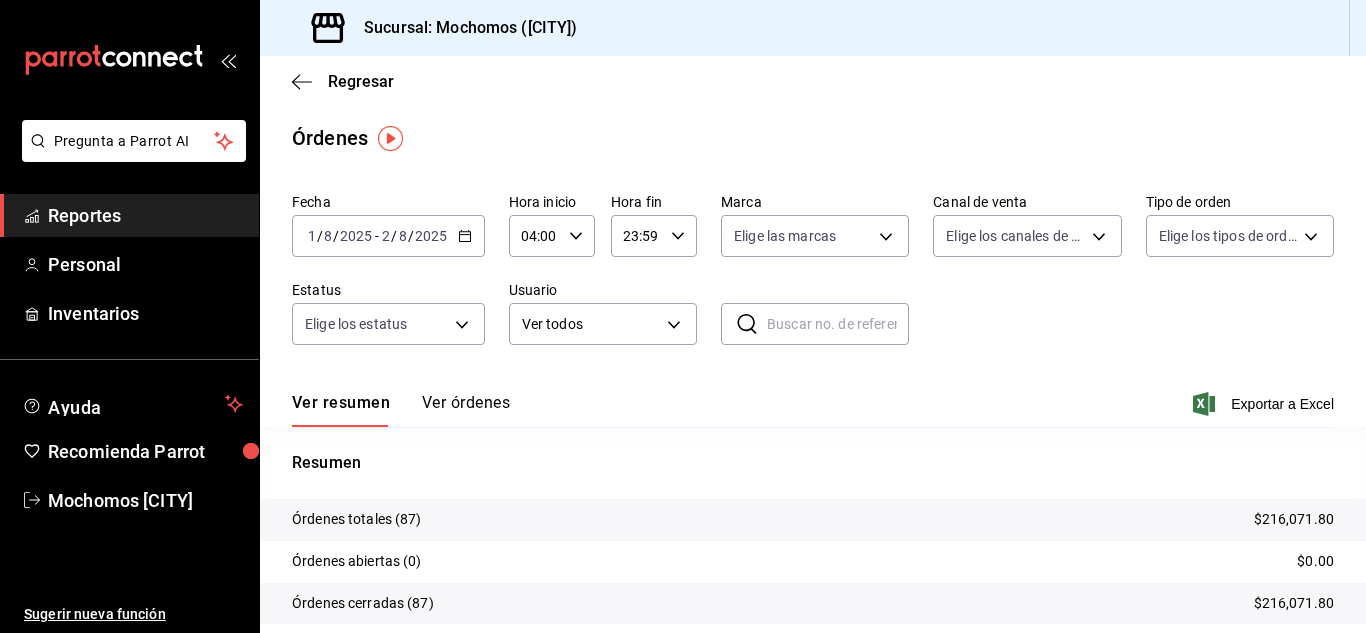 click on "Exportar a Excel" at bounding box center (1265, 404) 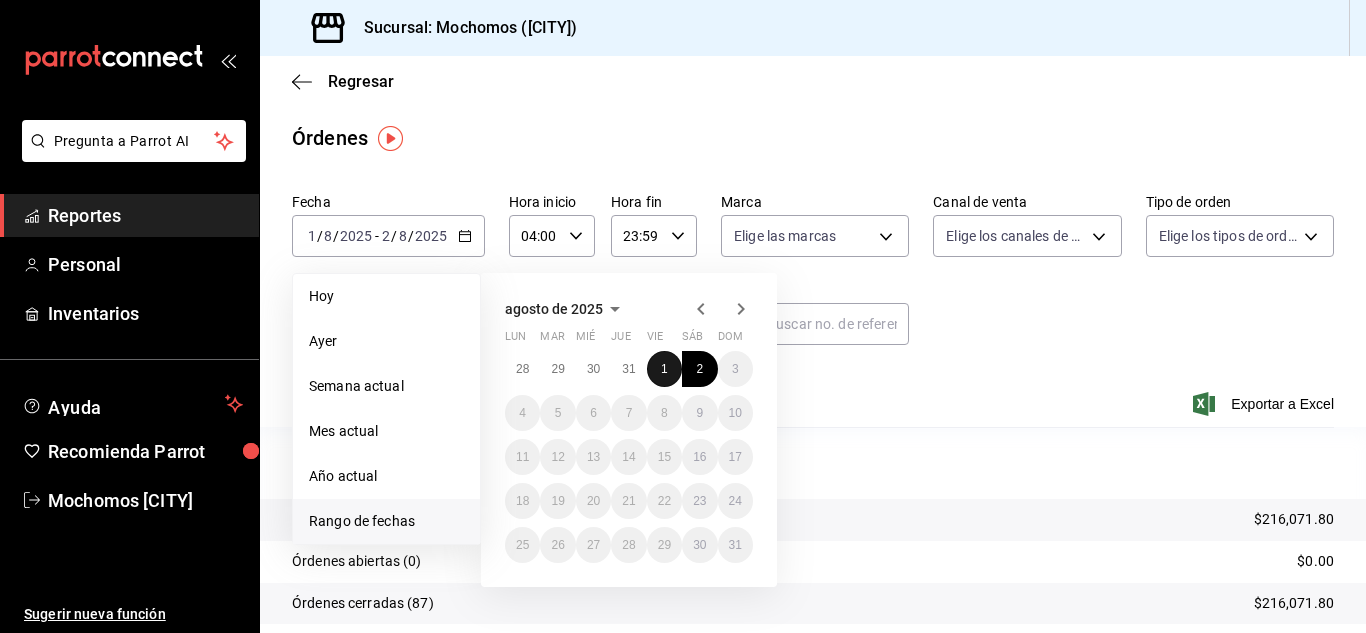 click on "1" at bounding box center [664, 369] 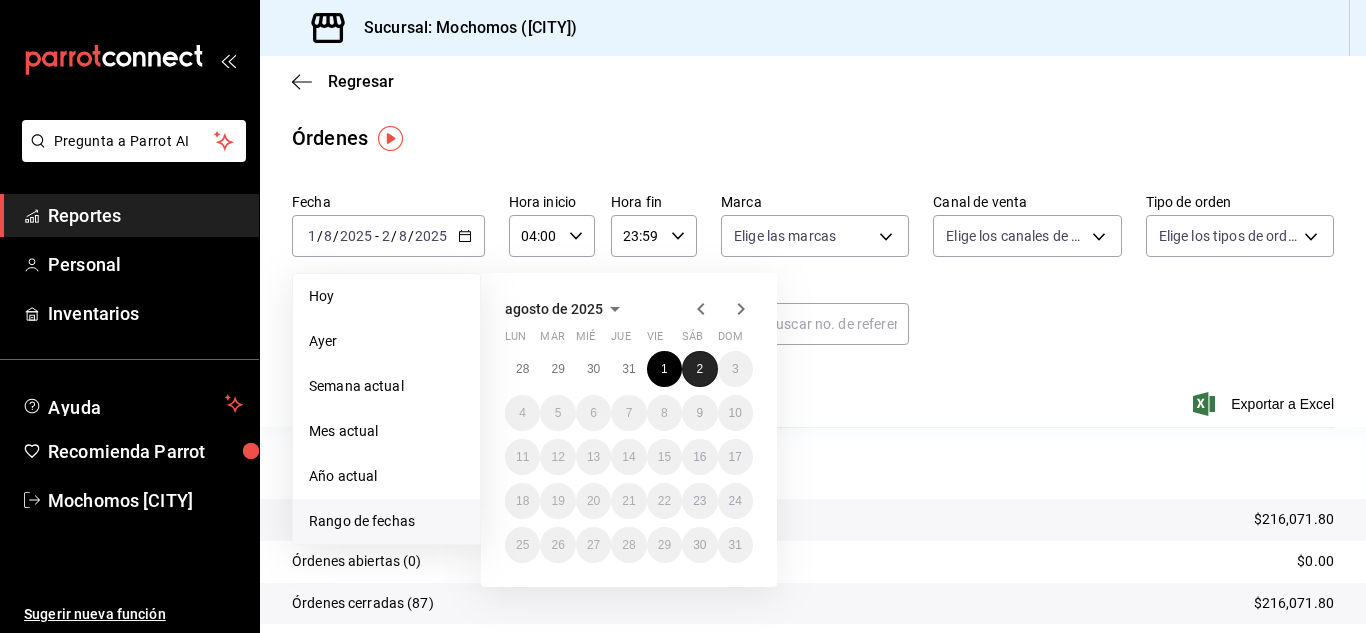 click on "2" at bounding box center [699, 369] 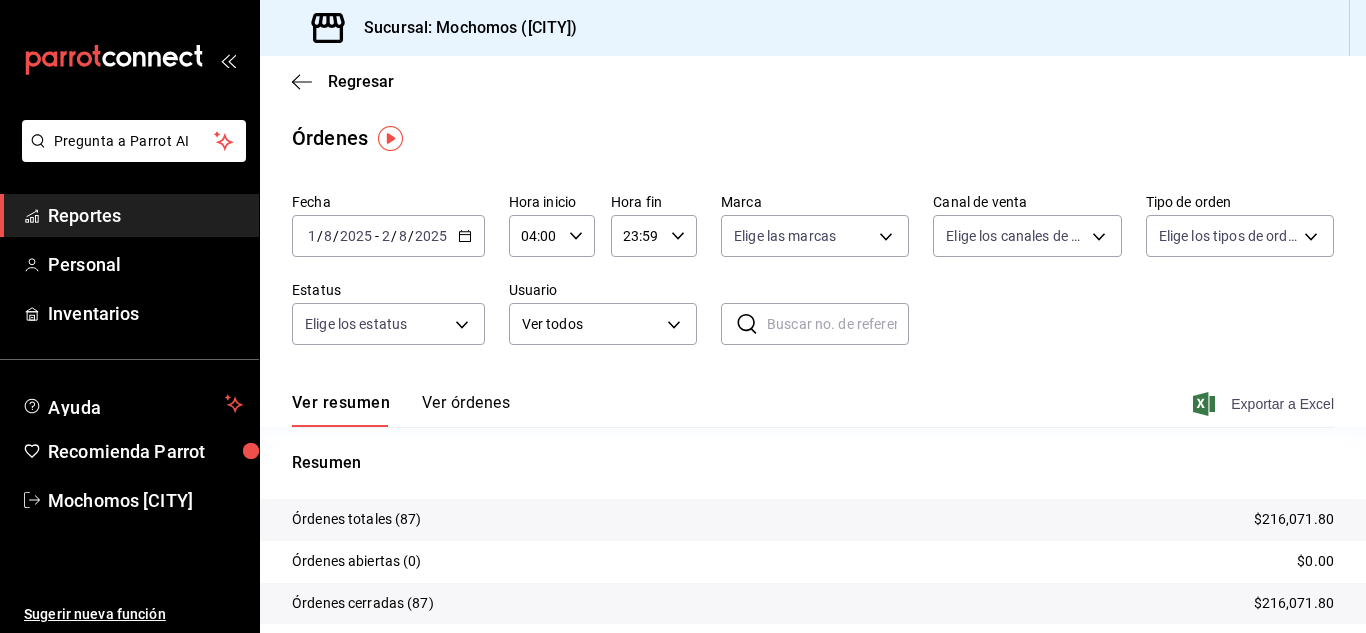 click on "Exportar a Excel" at bounding box center (1265, 404) 